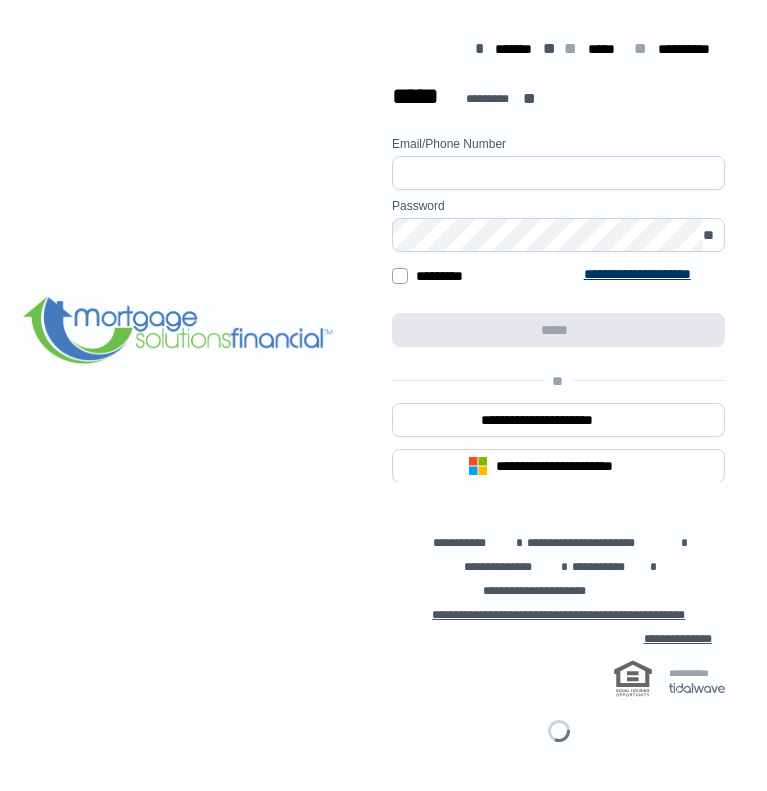 scroll, scrollTop: 0, scrollLeft: 0, axis: both 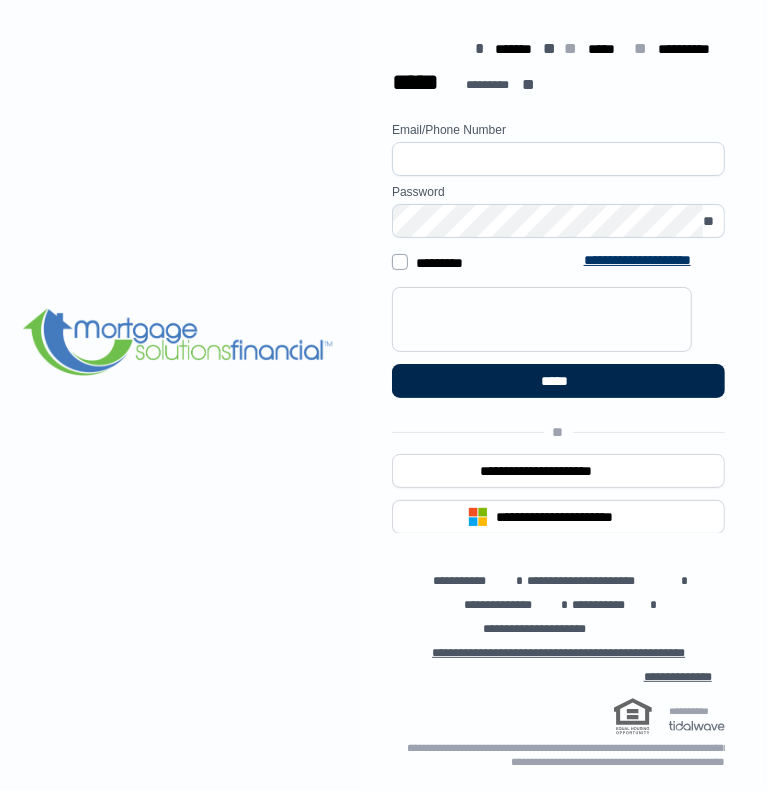 type on "**********" 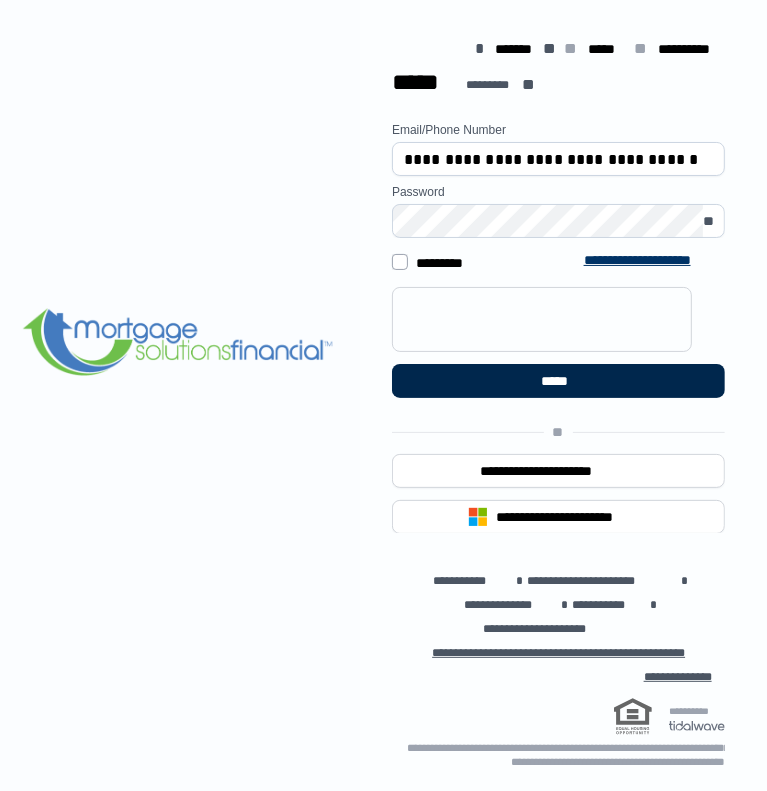 click on "*****" at bounding box center (558, 381) 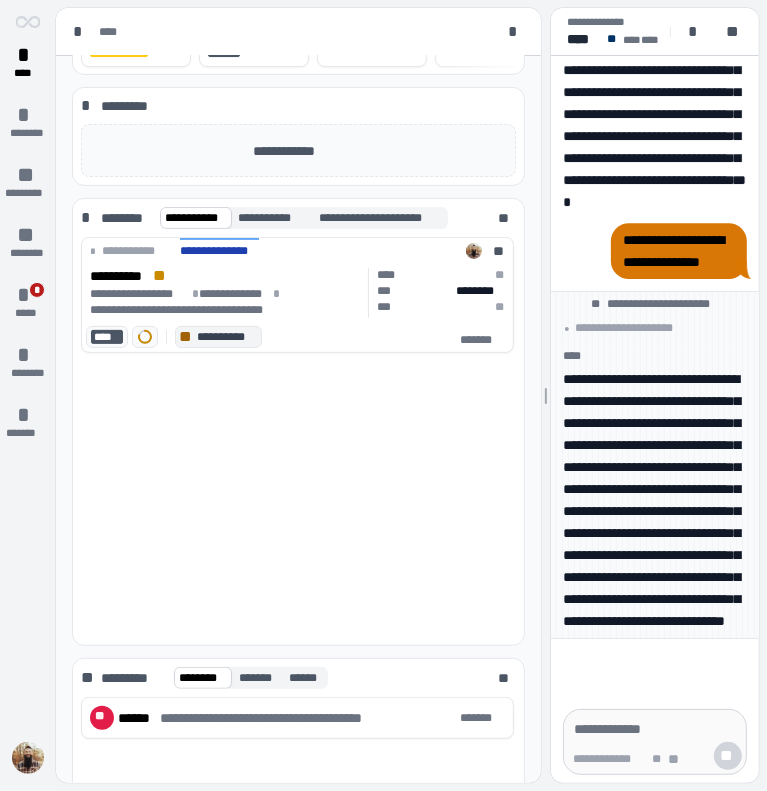 scroll, scrollTop: 0, scrollLeft: 0, axis: both 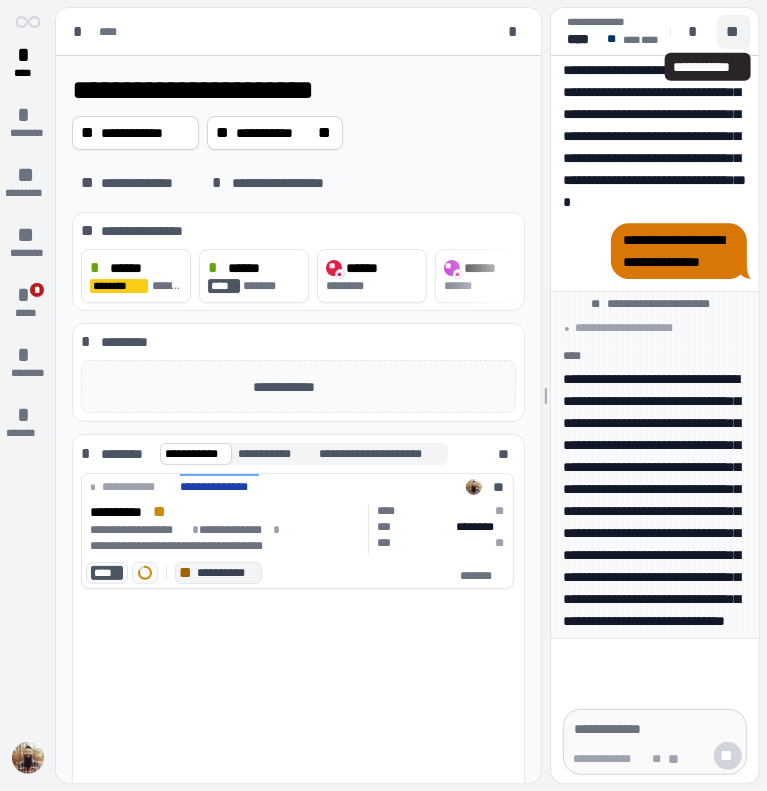 click on "**" at bounding box center [734, 32] 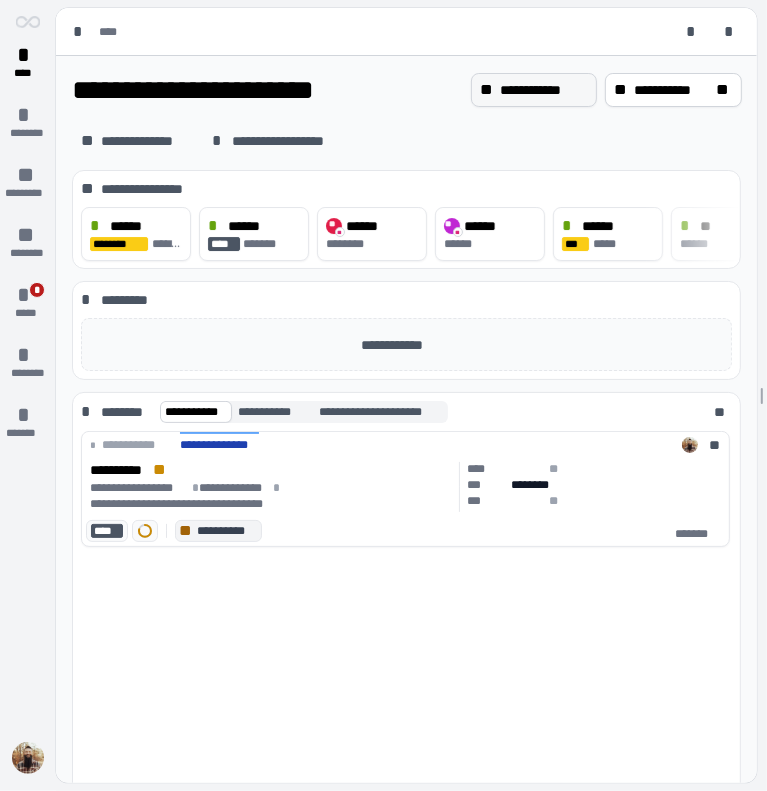click on "**********" at bounding box center (544, 90) 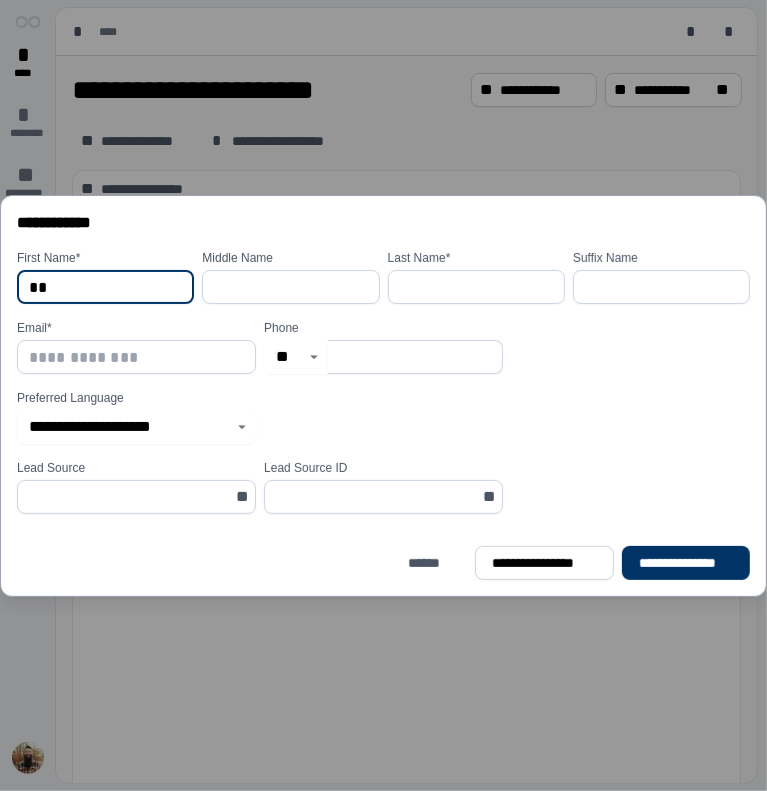 type on "*" 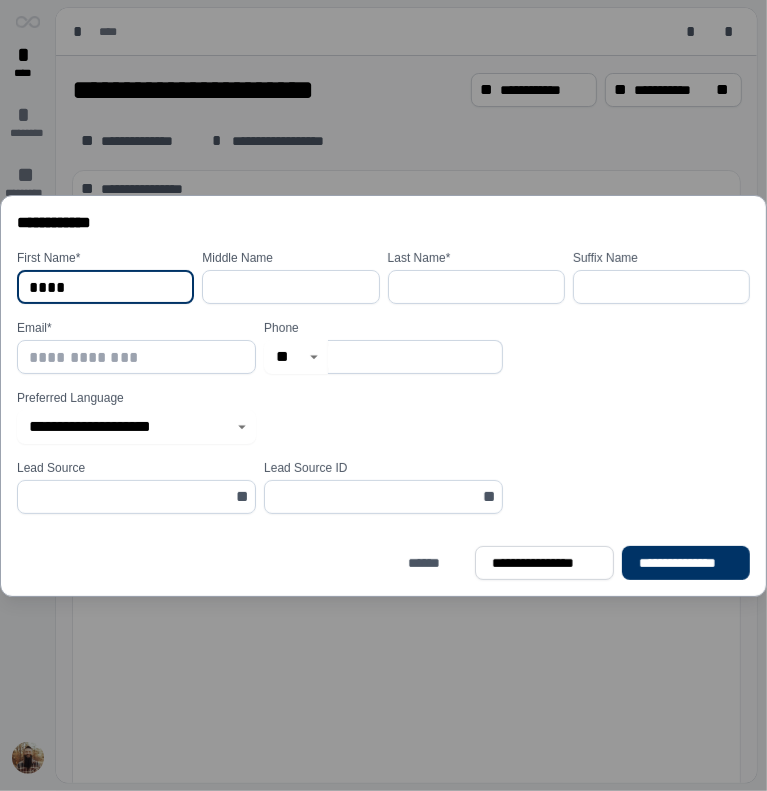 type on "****" 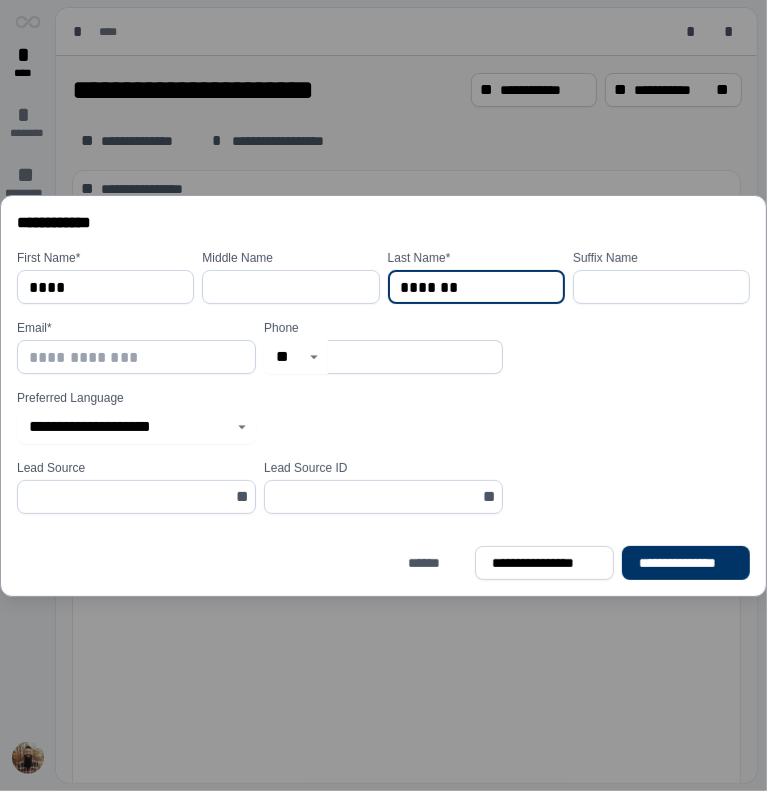 type on "*******" 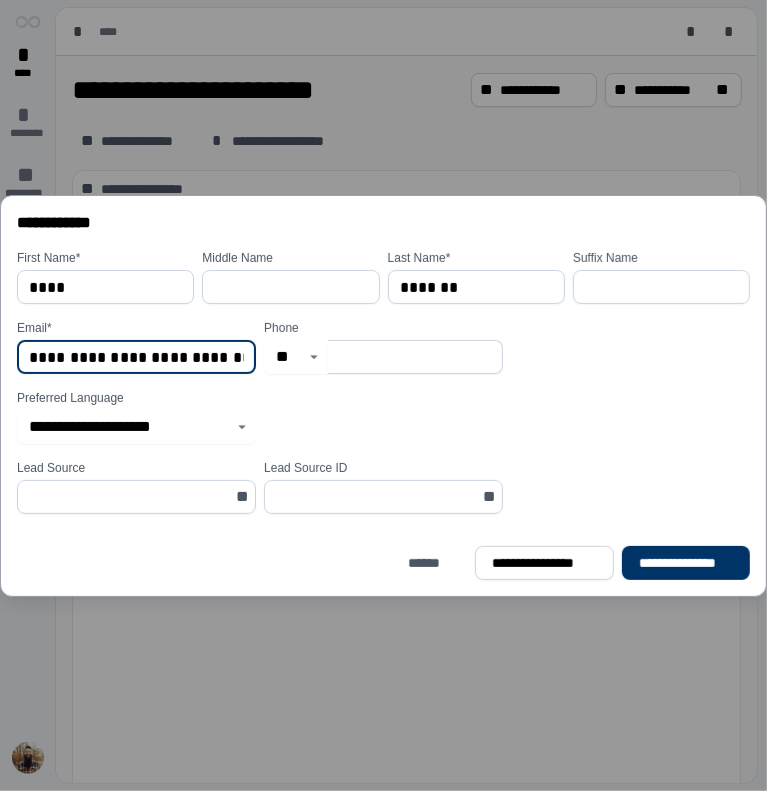click on "**********" at bounding box center [136, 357] 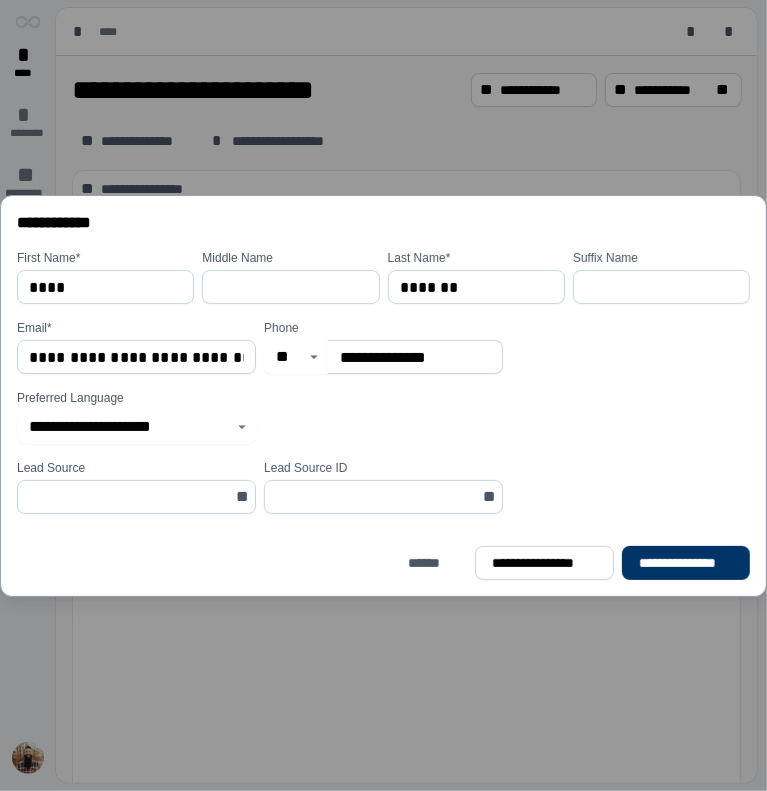 type on "**********" 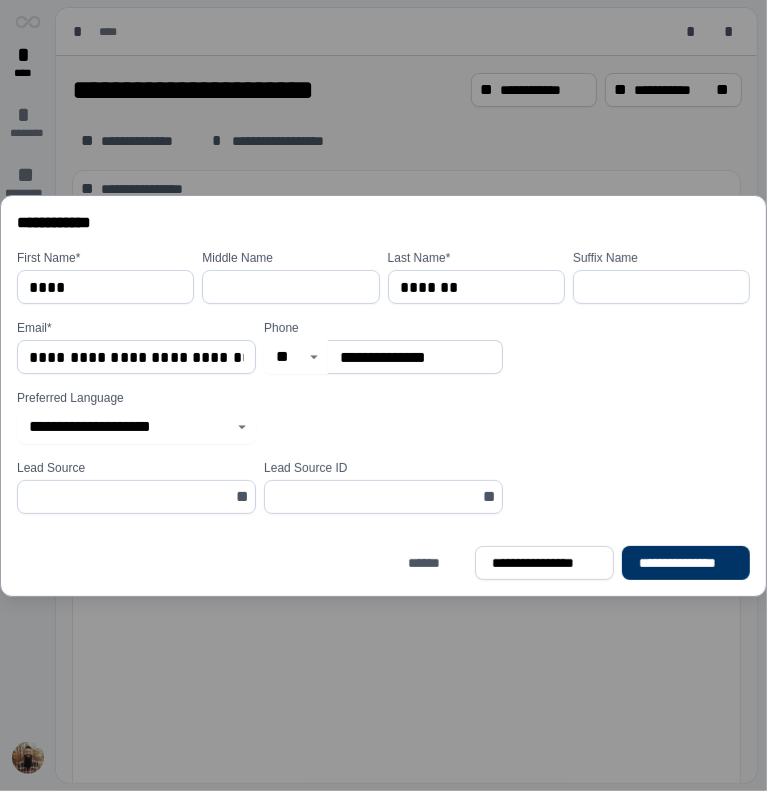 click at bounding box center (130, 497) 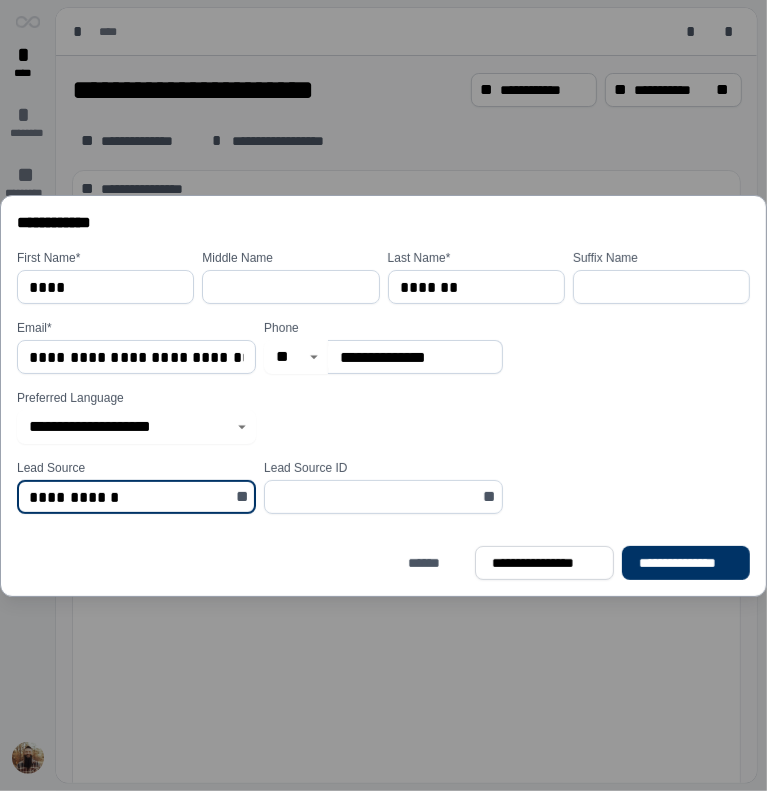type on "**********" 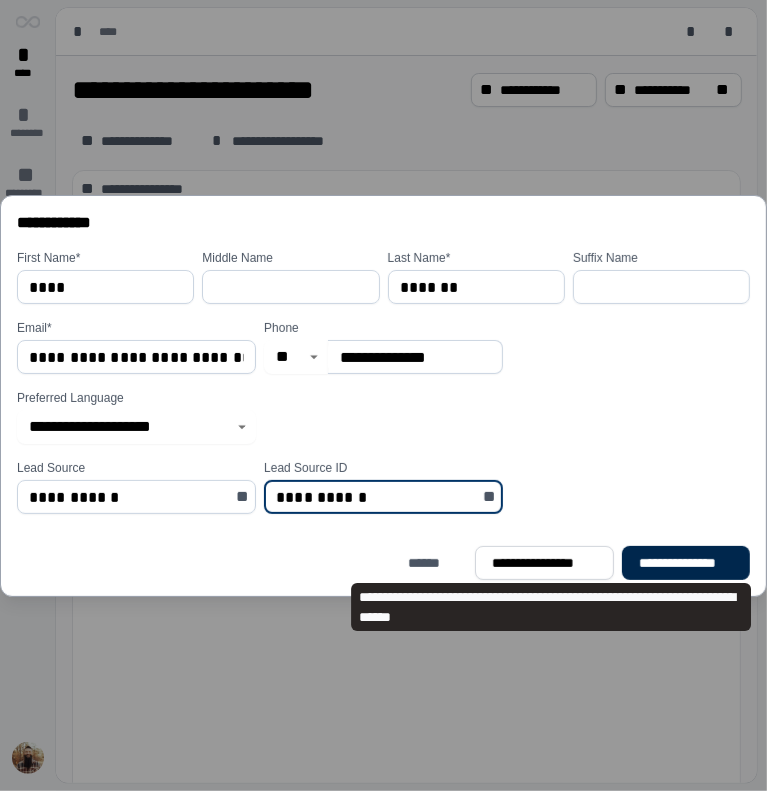 type on "**********" 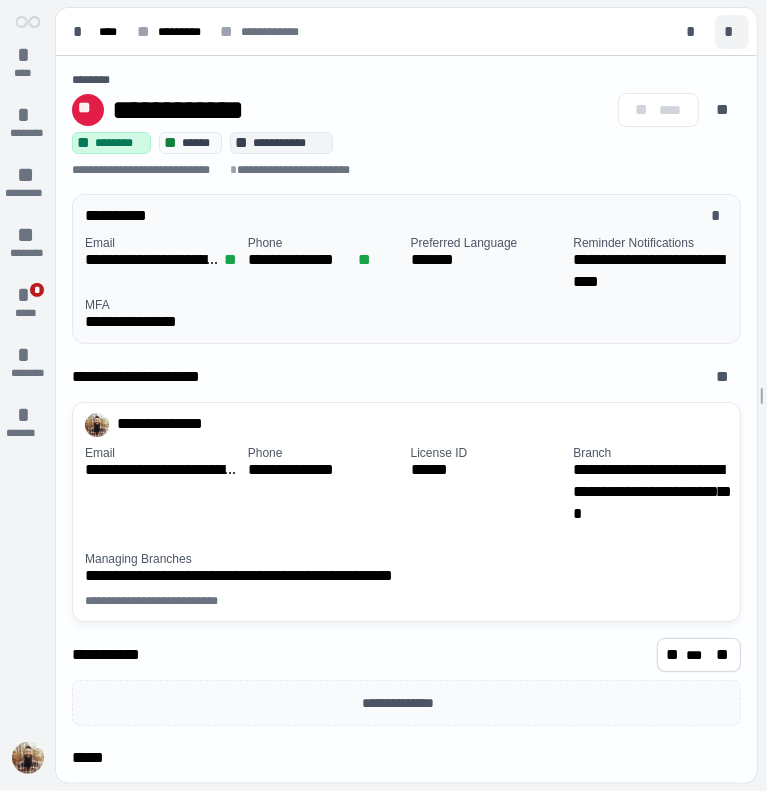 click on "*" at bounding box center (732, 32) 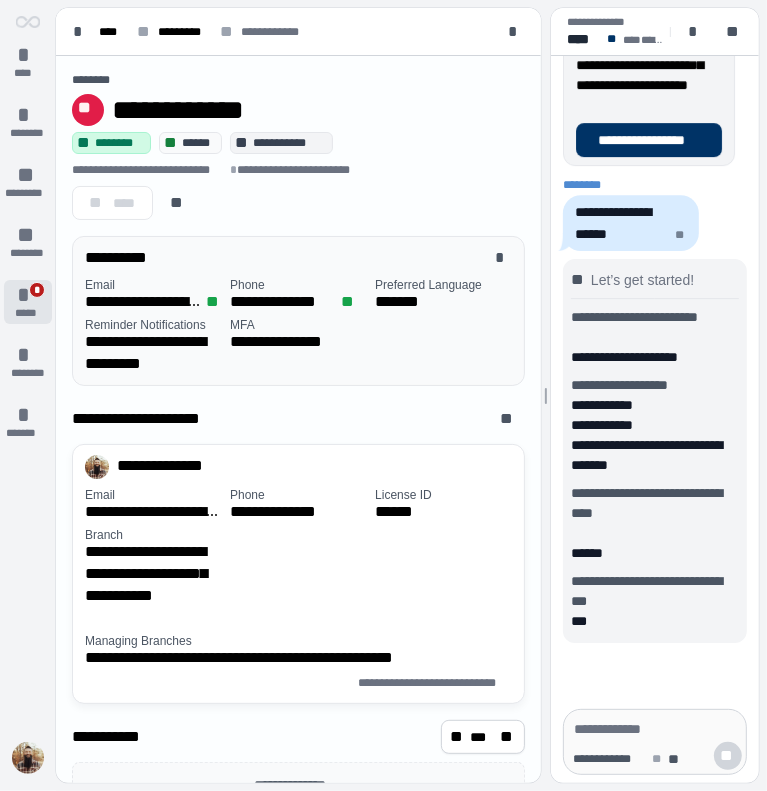 click on "*****" at bounding box center (27, 313) 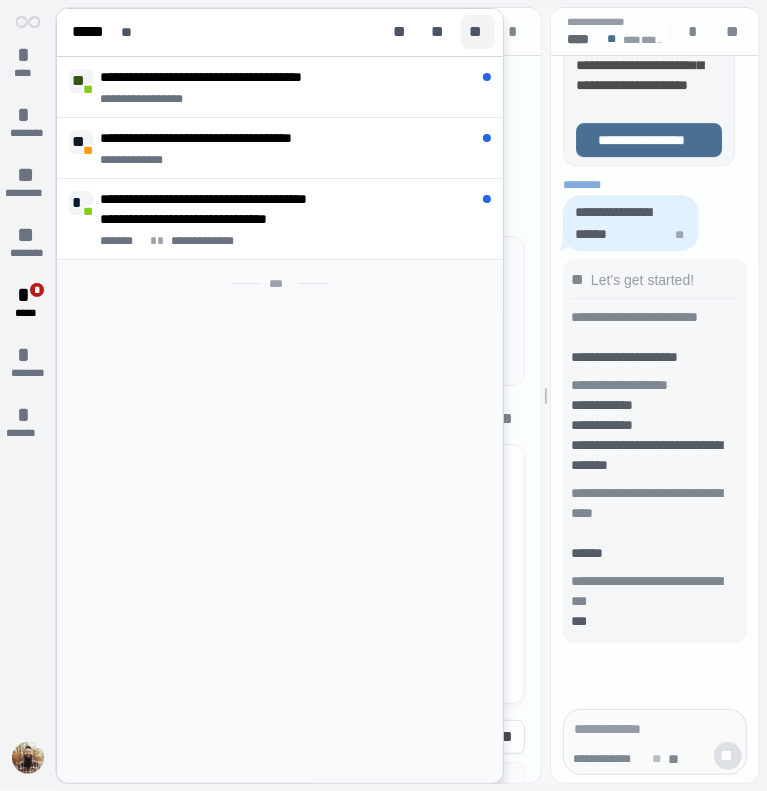 click on "**" at bounding box center [478, 32] 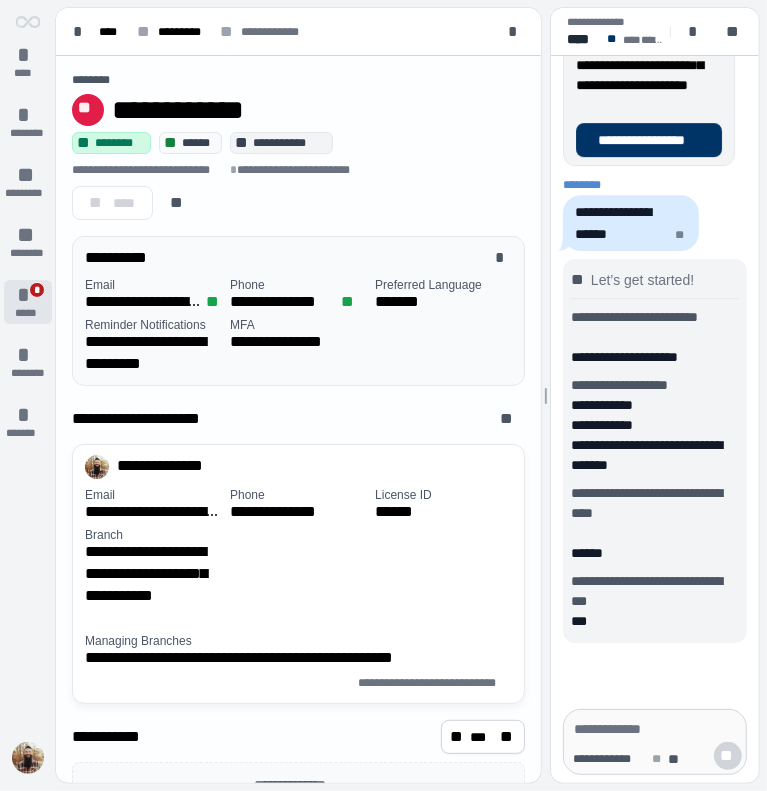 click on "*" at bounding box center (28, 295) 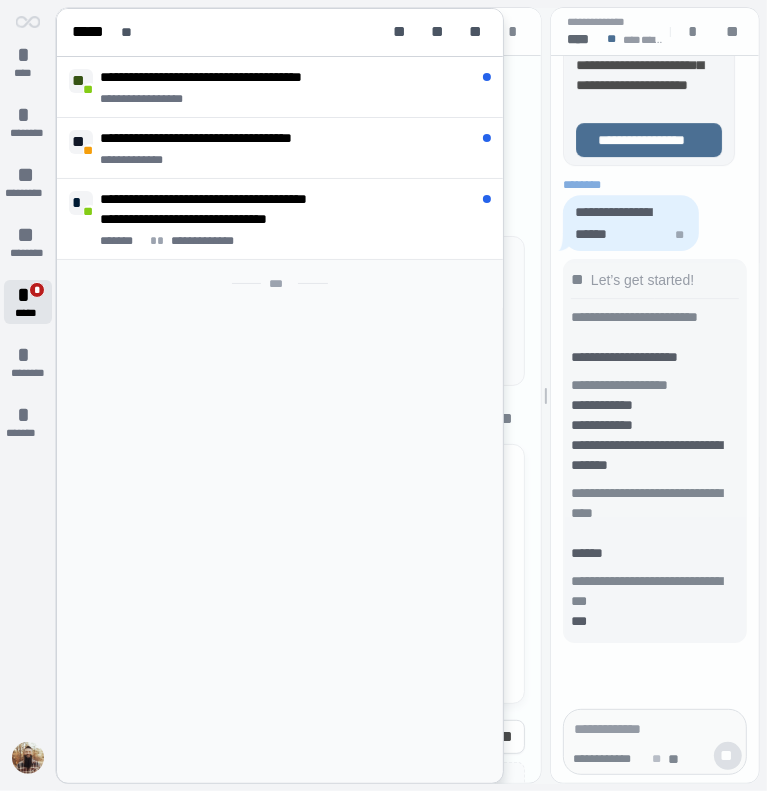 click on "*" at bounding box center [28, 295] 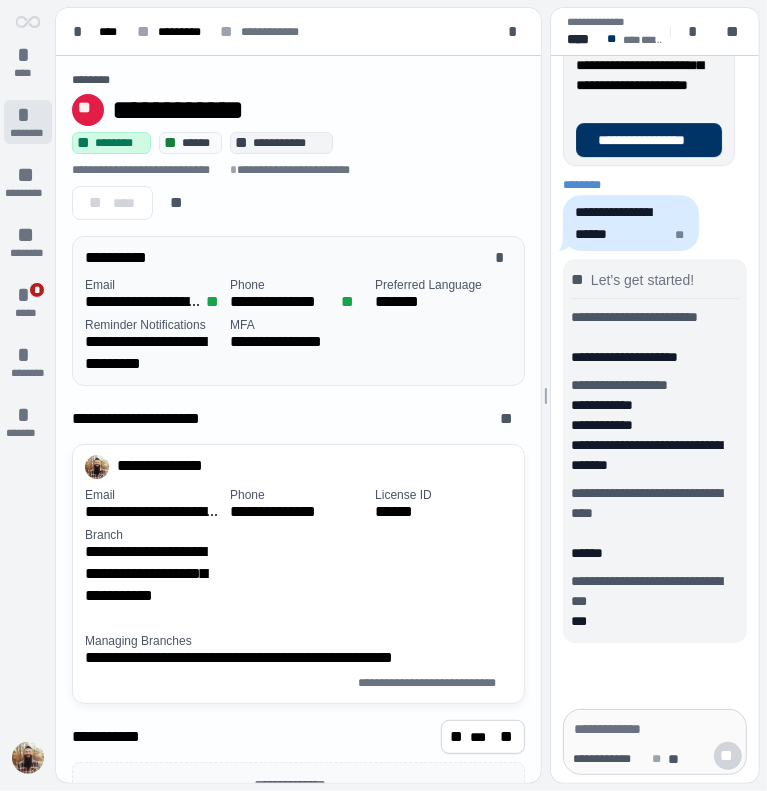 click on "********" at bounding box center [27, 133] 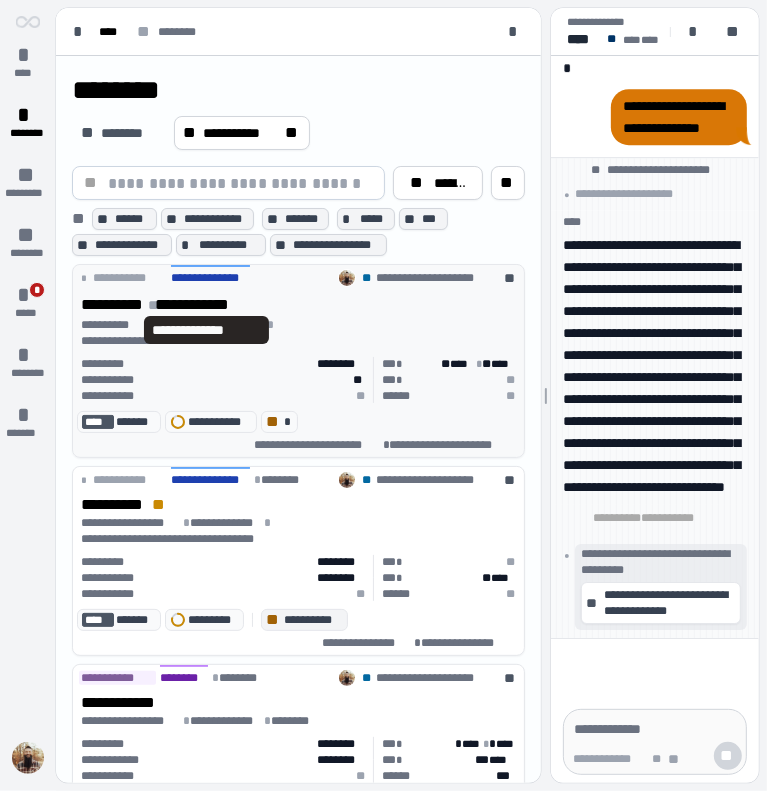 click on "**********" at bounding box center [206, 305] 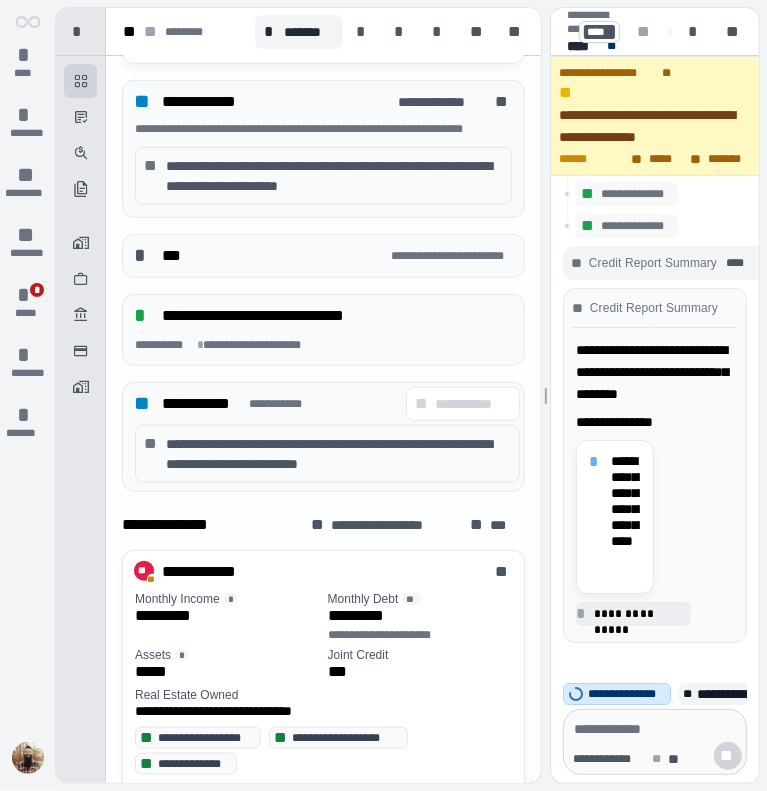 scroll, scrollTop: 0, scrollLeft: 0, axis: both 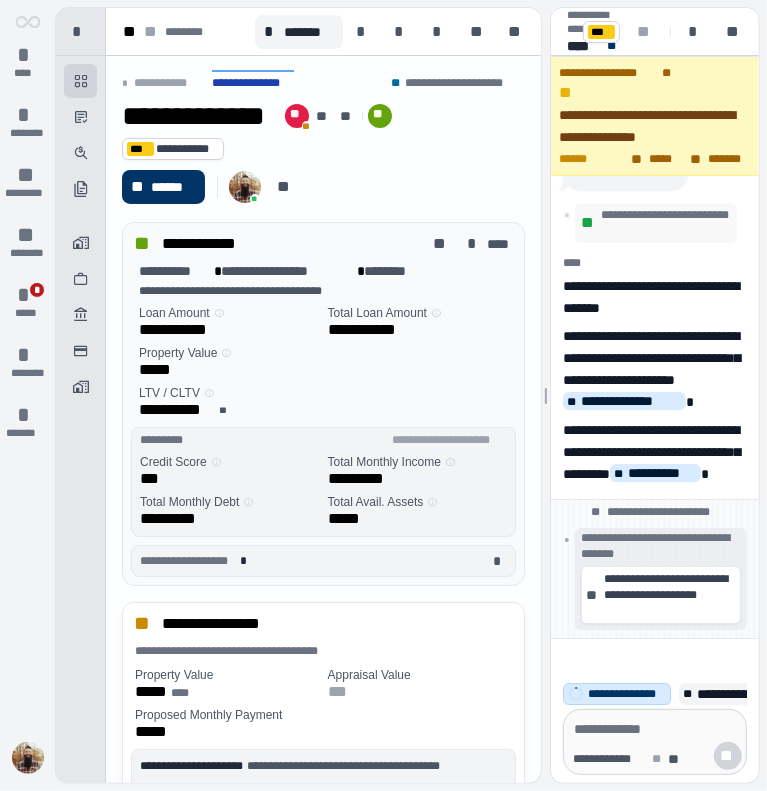 click on "**********" at bounding box center [327, 244] 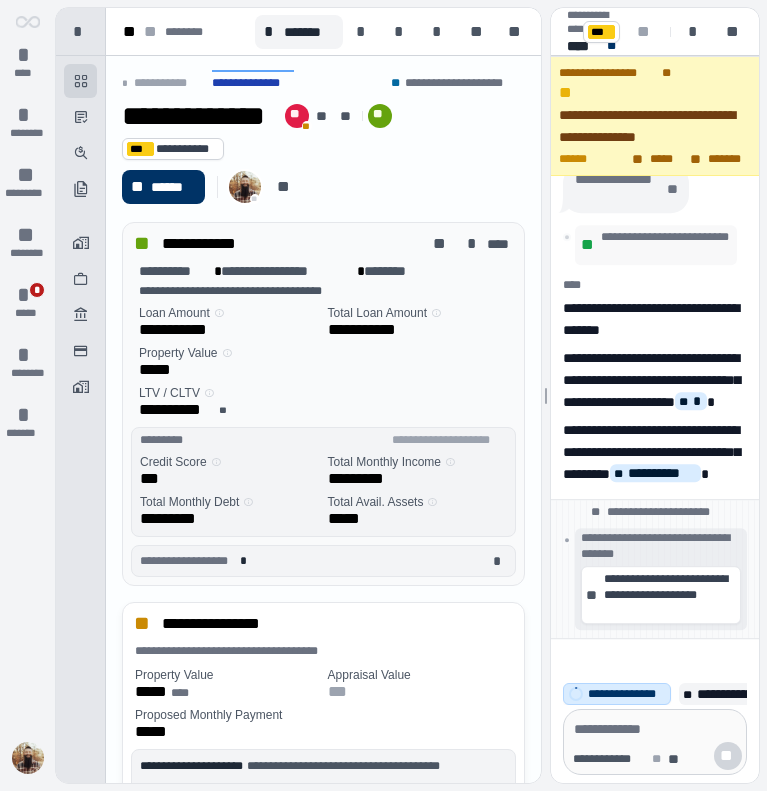 scroll, scrollTop: 0, scrollLeft: 0, axis: both 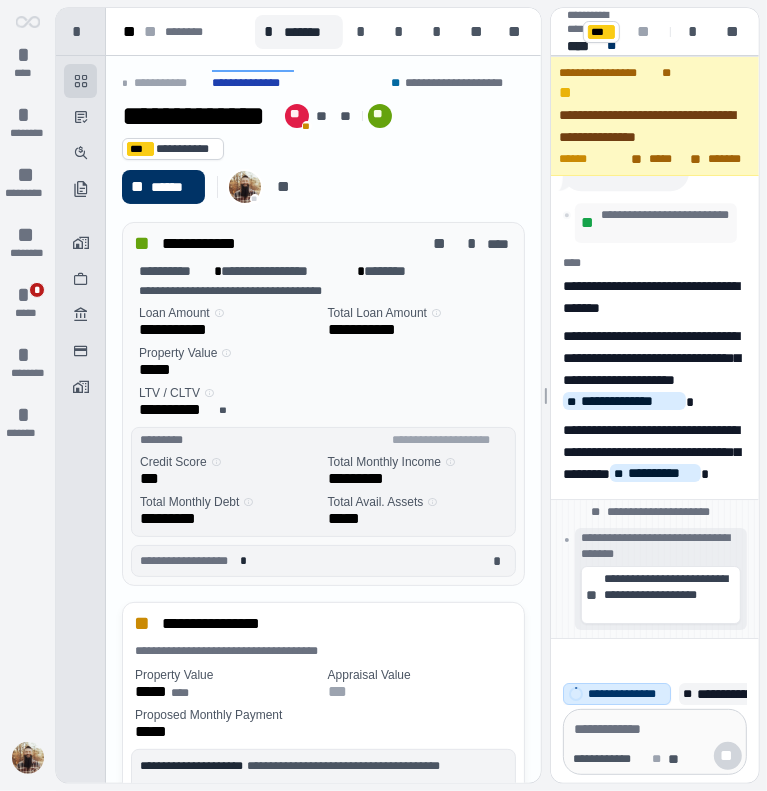 click at bounding box center (655, 729) 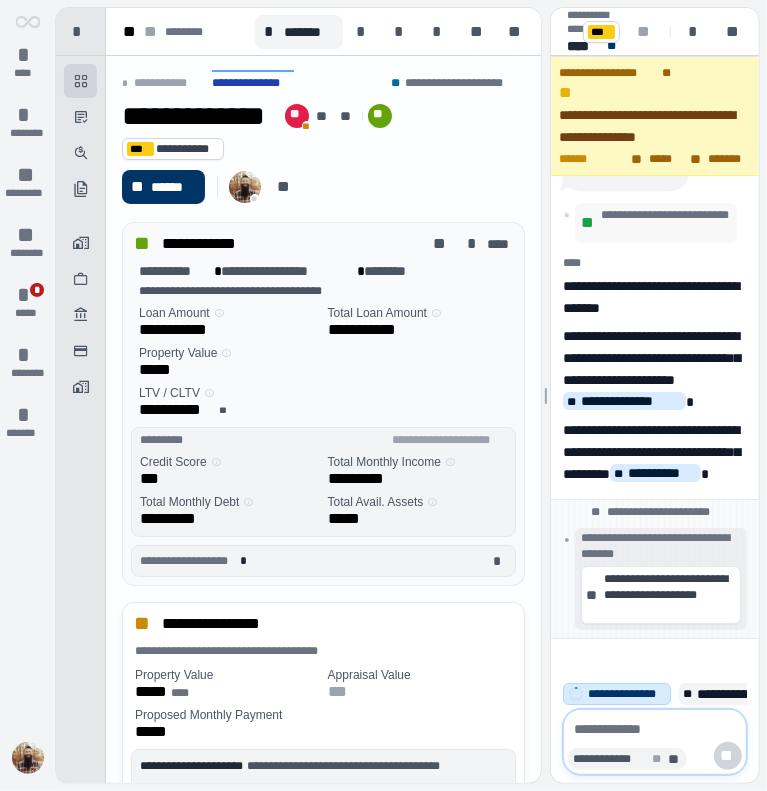 click on "**********" at bounding box center (611, 759) 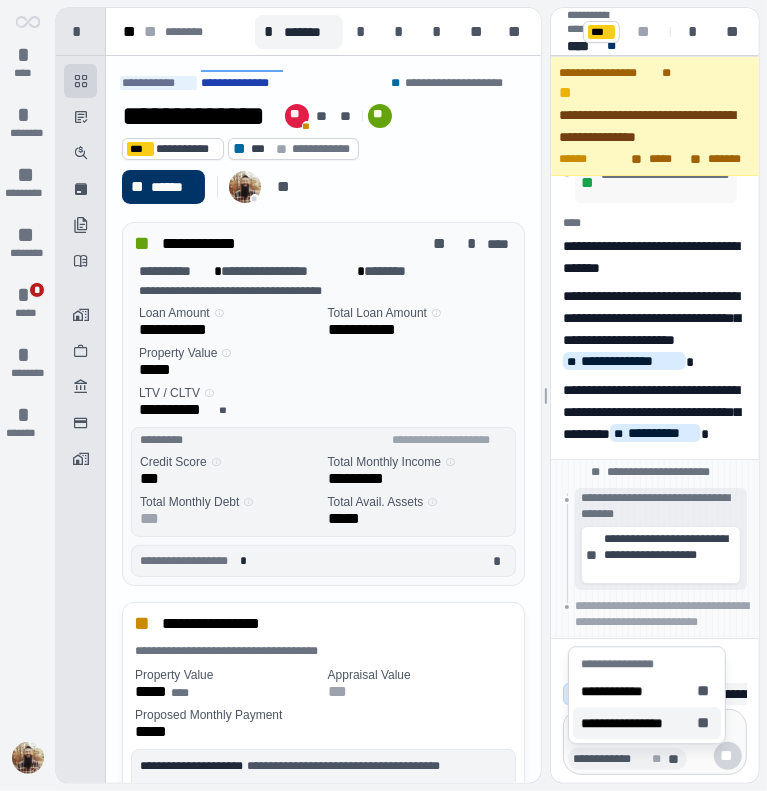 click on "**********" at bounding box center (635, 723) 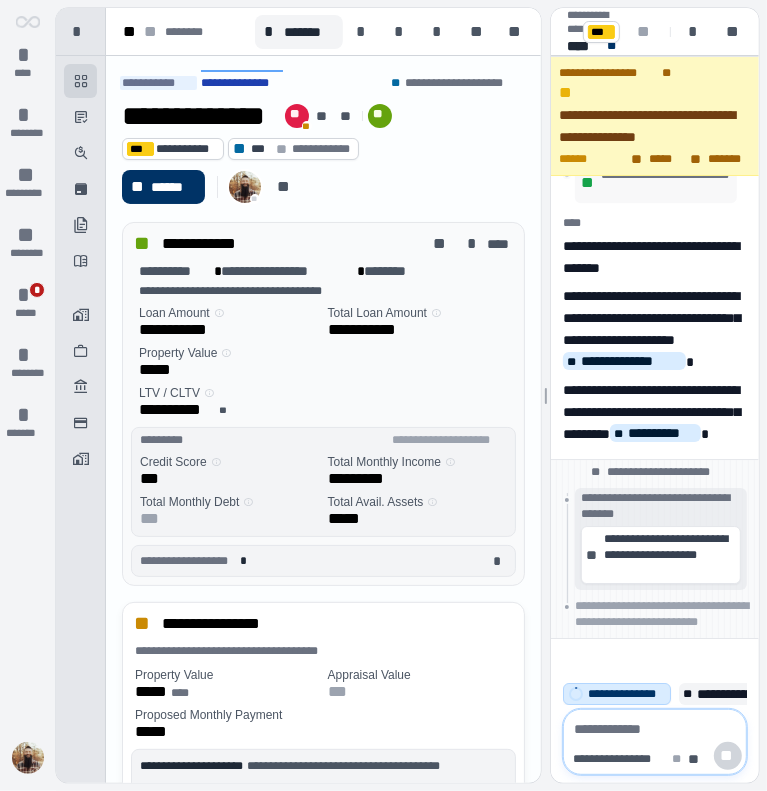 click at bounding box center [655, 729] 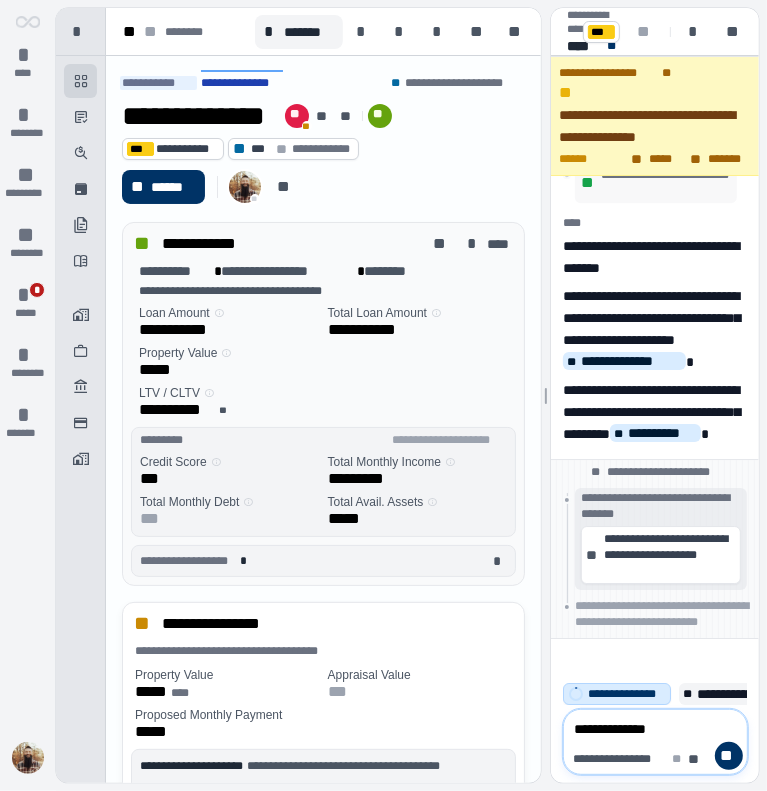 type on "**********" 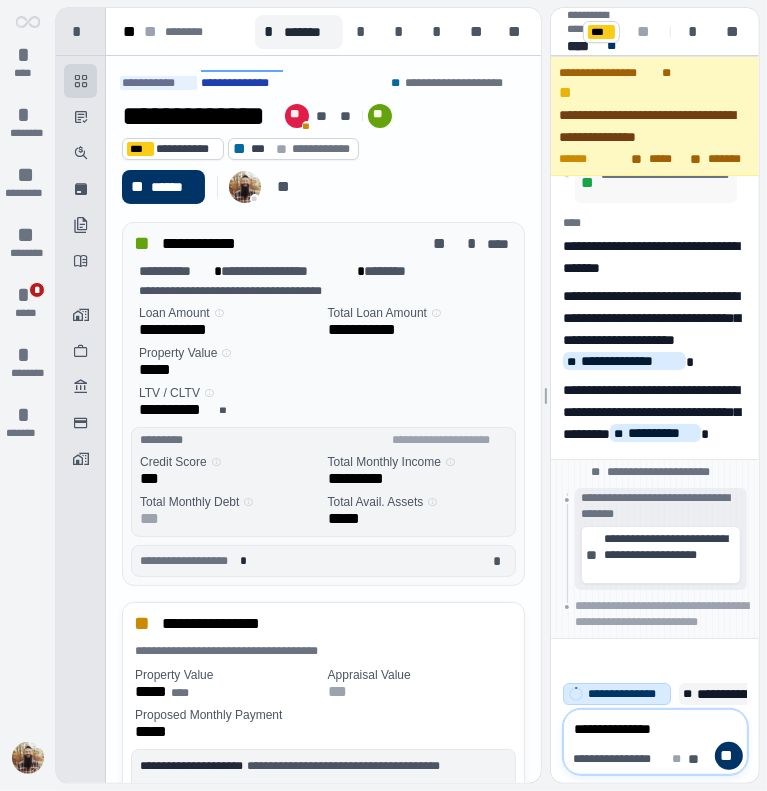 type 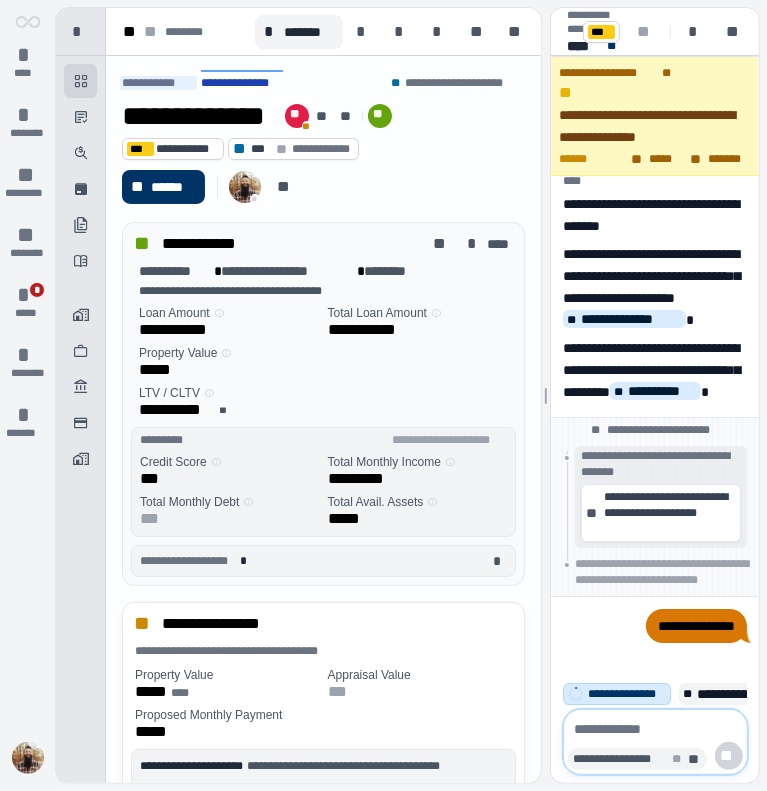 click on "**" at bounding box center (695, 759) 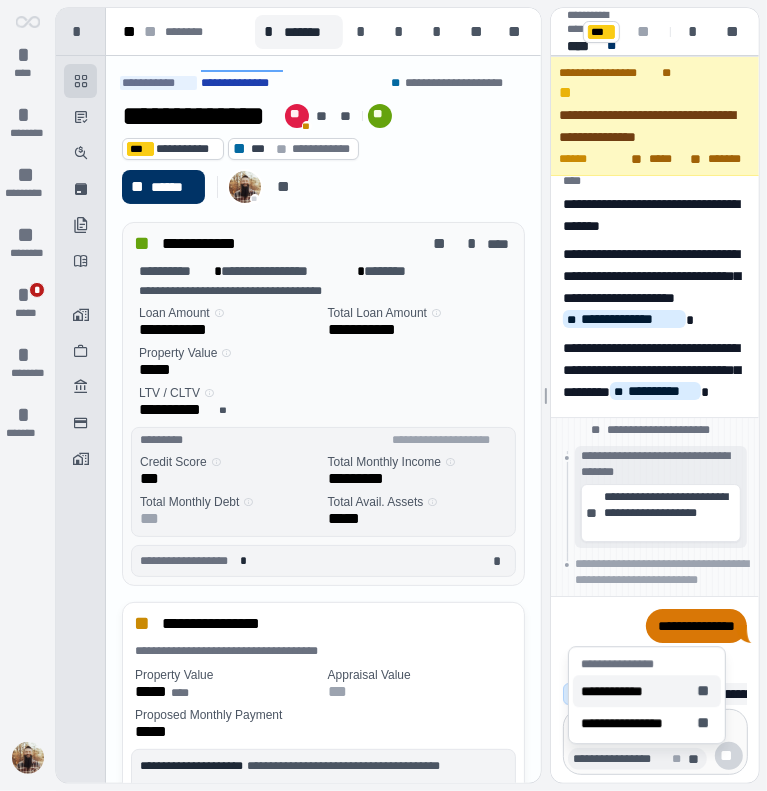click on "**********" at bounding box center (647, 691) 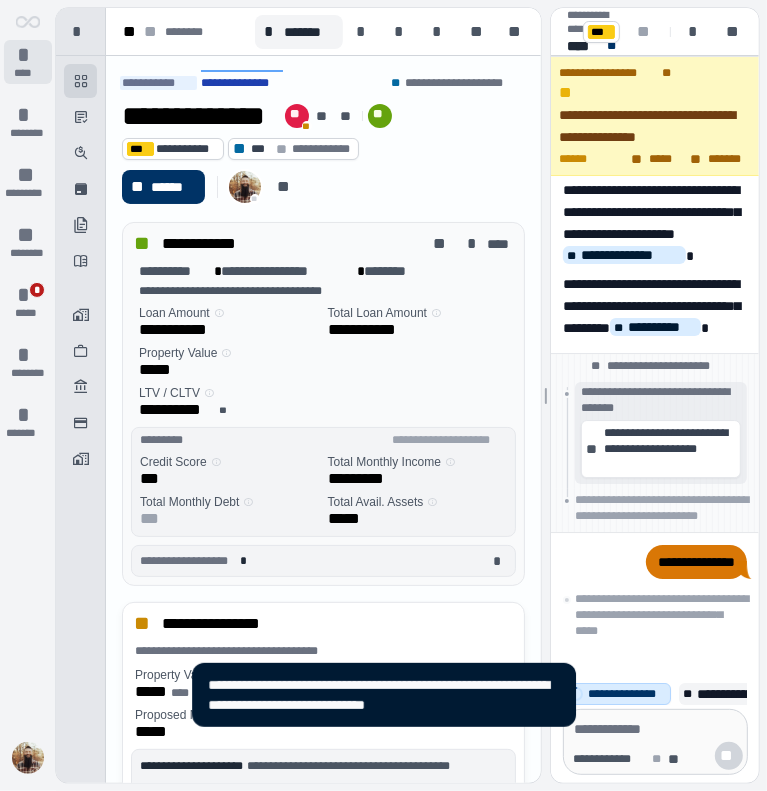 click on "****" at bounding box center [28, 73] 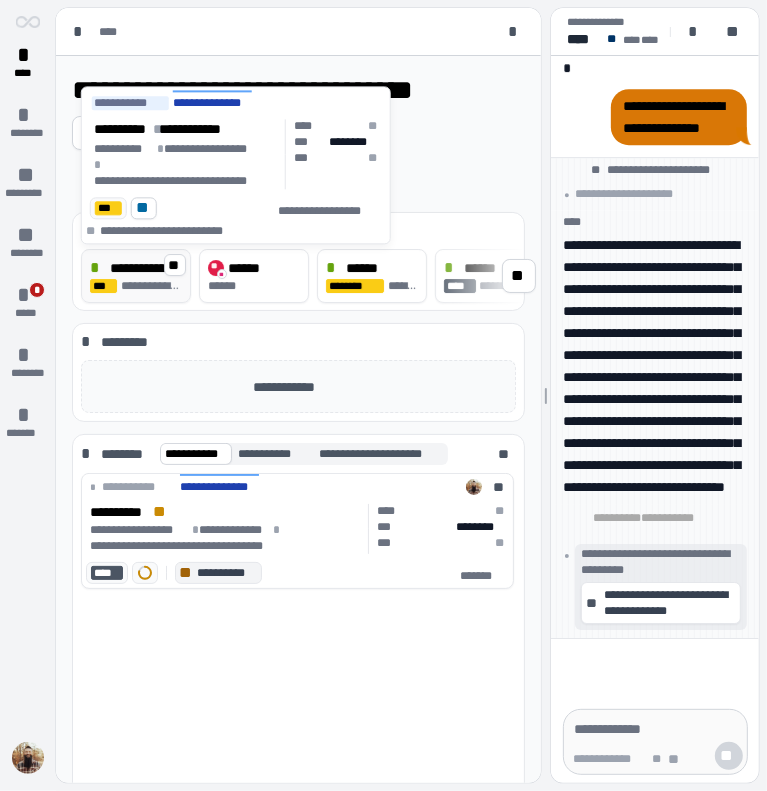 click on "**********" at bounding box center (146, 268) 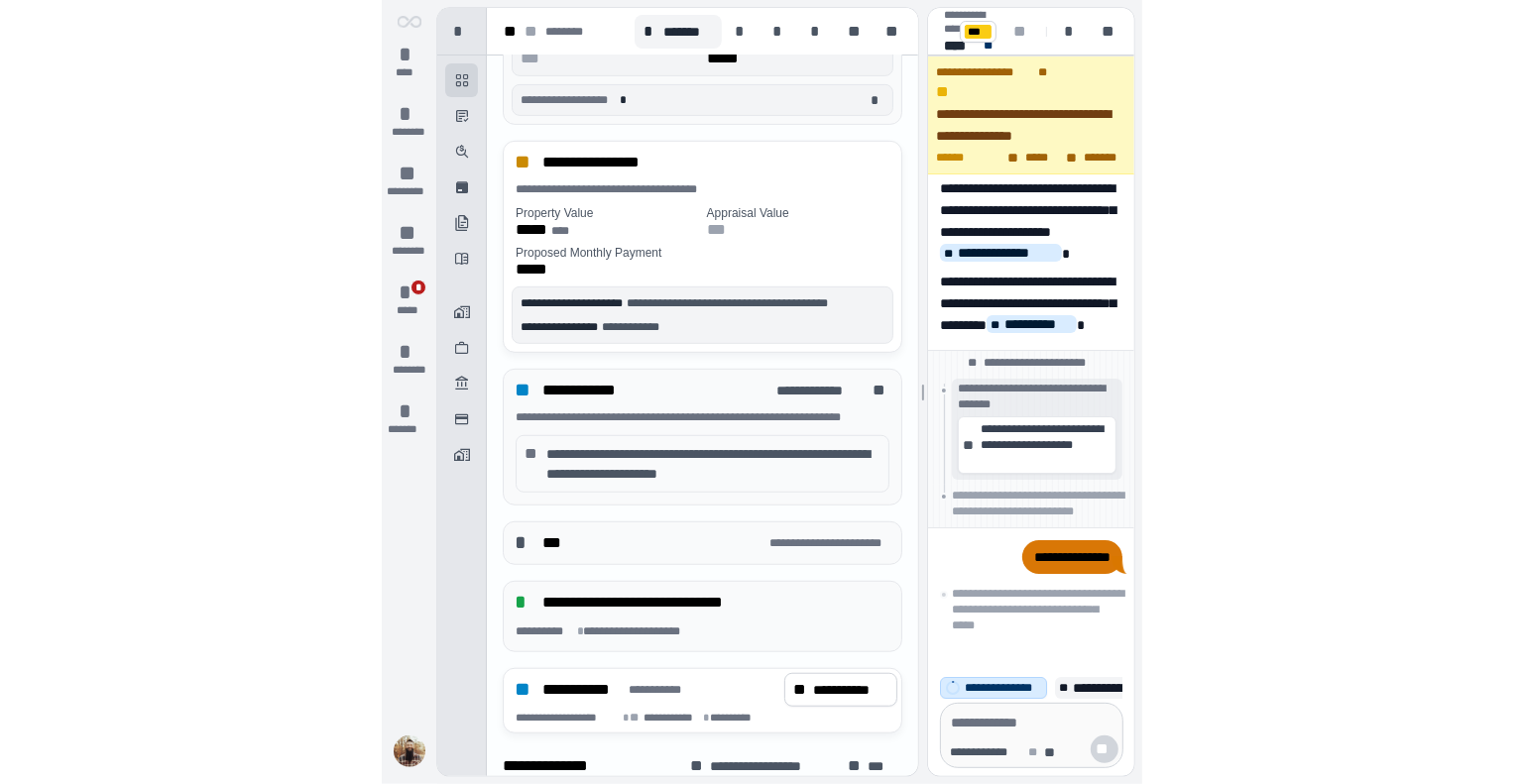scroll, scrollTop: 458, scrollLeft: 0, axis: vertical 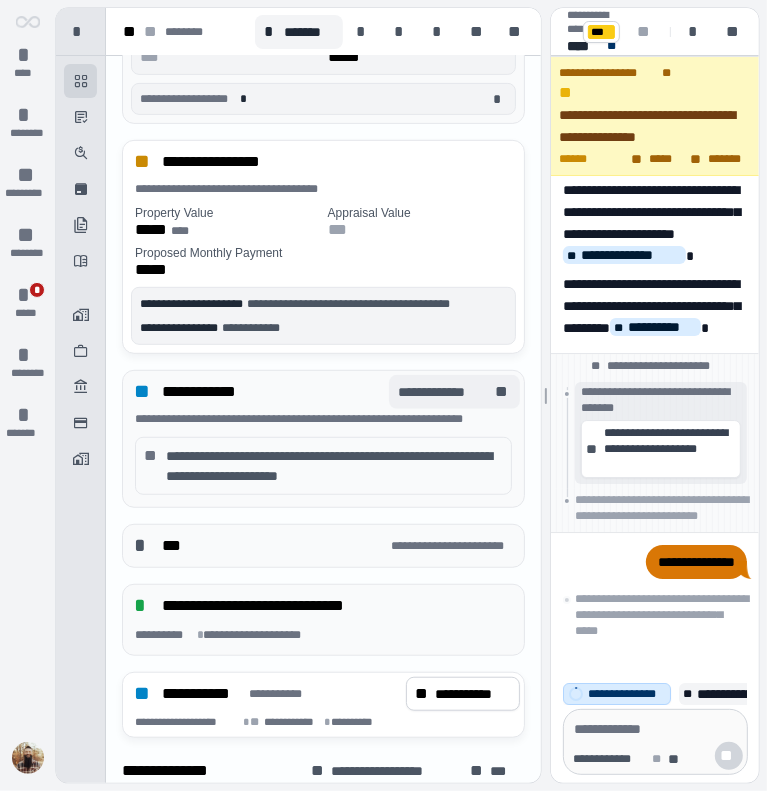 click on "**********" at bounding box center [445, 392] 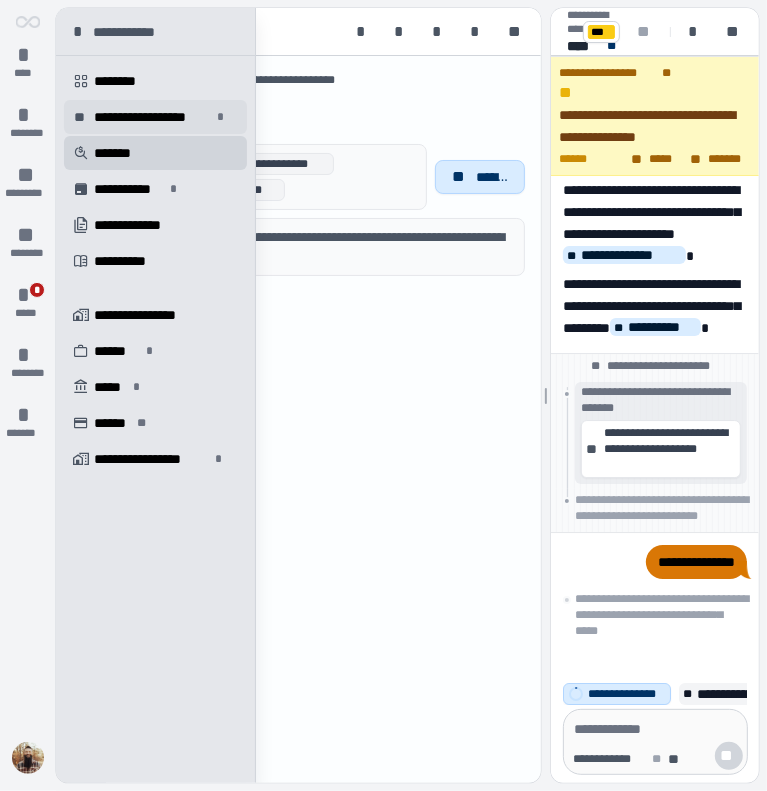 click on "**********" at bounding box center [152, 117] 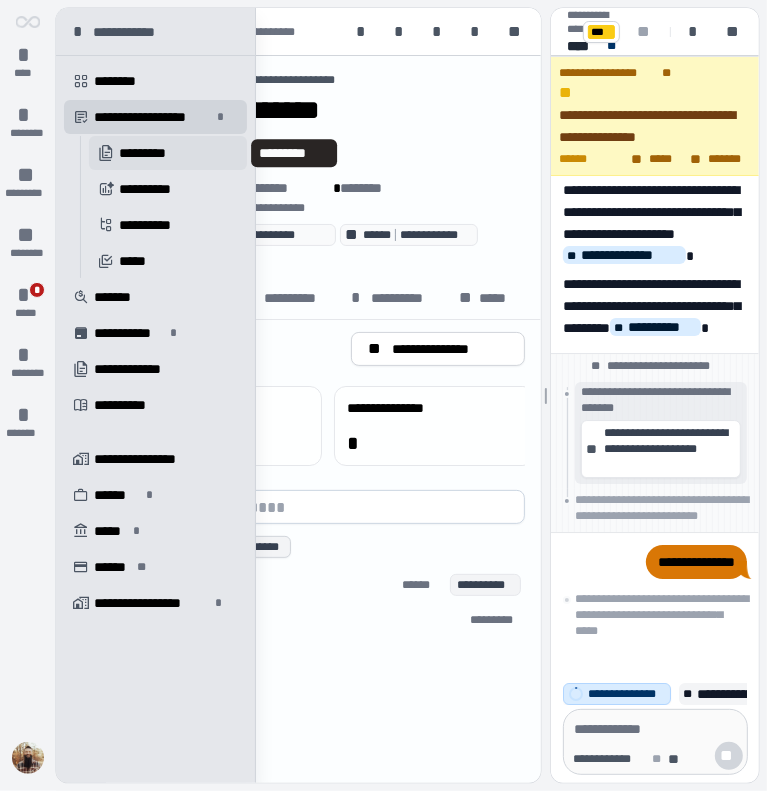 click on "*********" at bounding box center [154, 153] 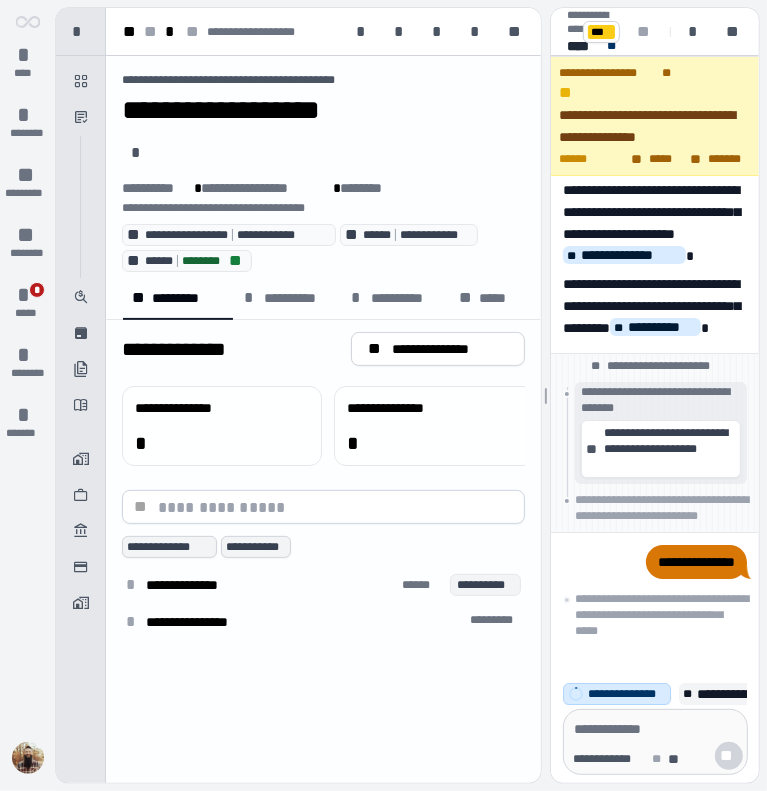 click on "*" at bounding box center [323, 153] 